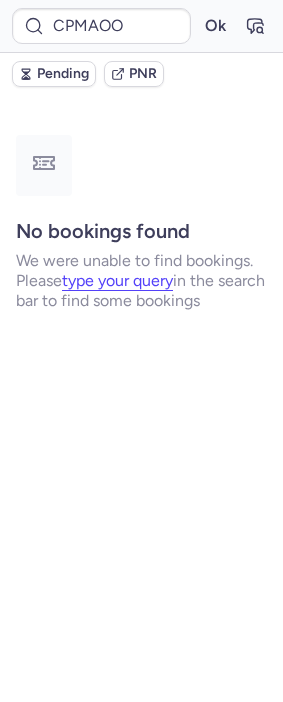 scroll, scrollTop: 0, scrollLeft: 0, axis: both 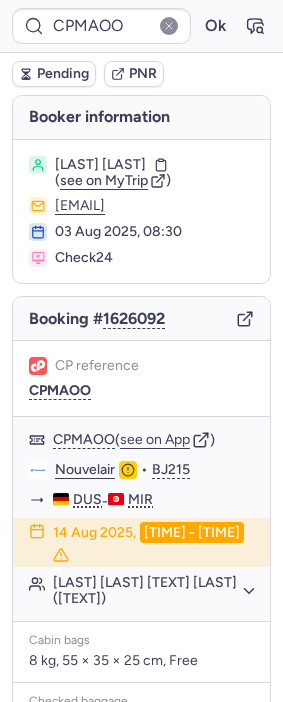 type on "001R77" 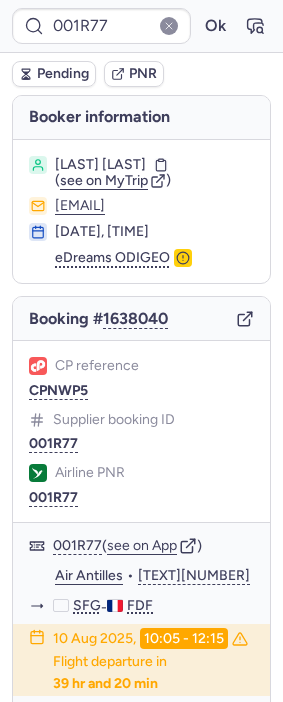 type on "001R78" 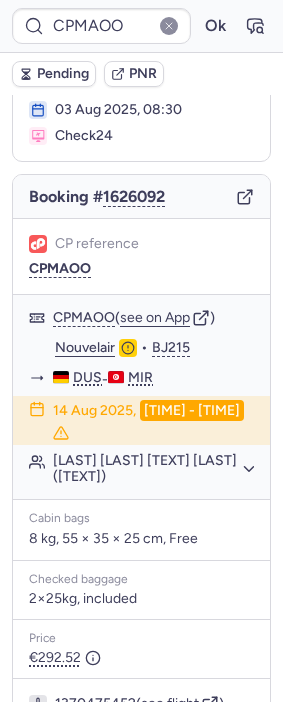scroll, scrollTop: 384, scrollLeft: 0, axis: vertical 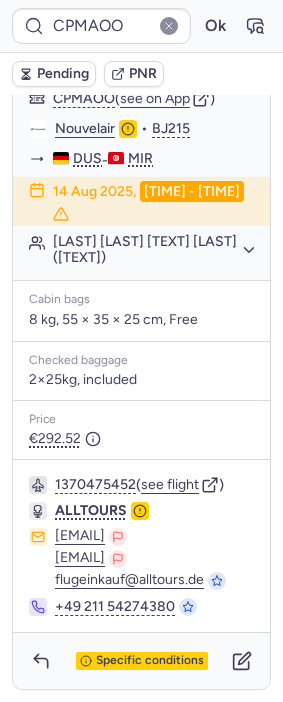 click on "Specific conditions" at bounding box center (141, 661) 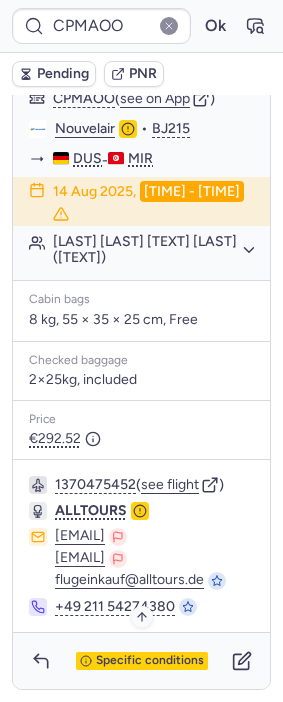 click on "Specific conditions" at bounding box center [150, 661] 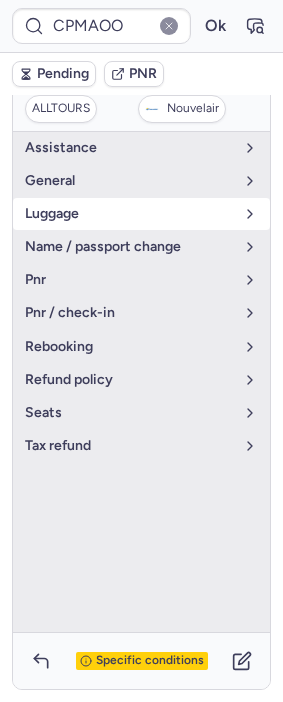 click on "luggage" at bounding box center (141, 214) 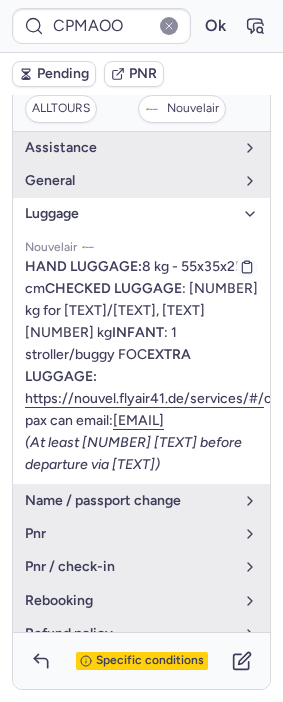 drag, startPoint x: 17, startPoint y: 401, endPoint x: 155, endPoint y: 445, distance: 144.84474 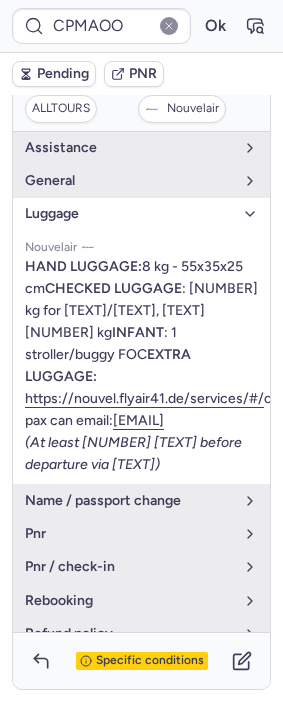 copy on "[URL]
or pax can email:
[EMAIL]" 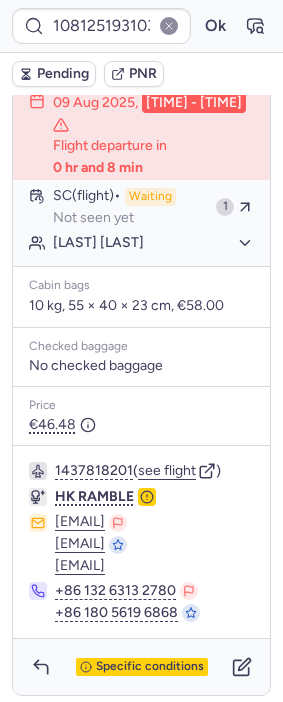 scroll, scrollTop: 608, scrollLeft: 0, axis: vertical 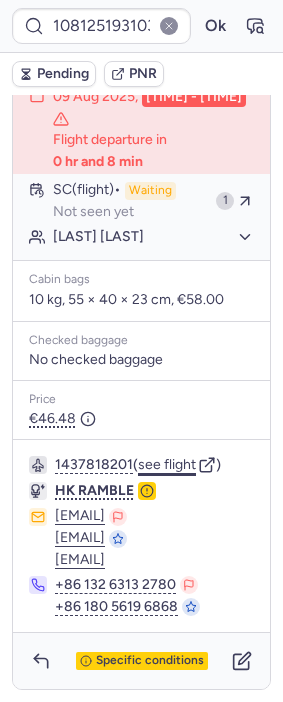 click on "see flight" 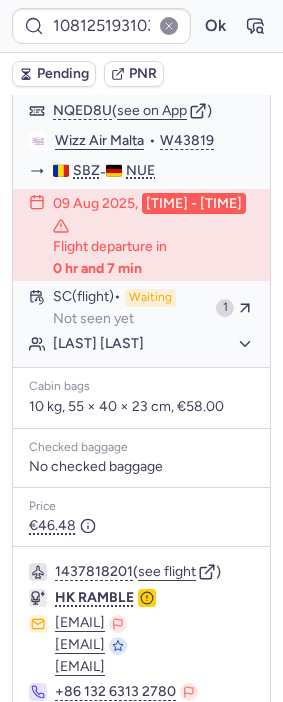 scroll, scrollTop: 385, scrollLeft: 0, axis: vertical 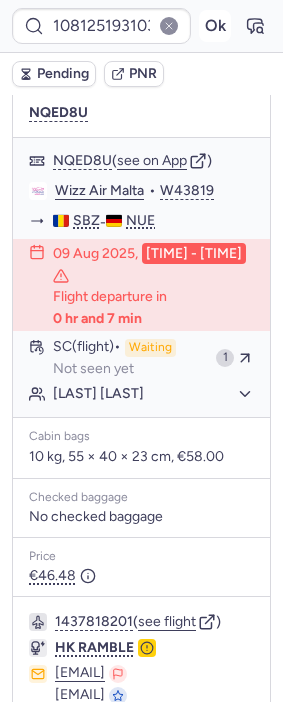 click on "Ok" at bounding box center (215, 26) 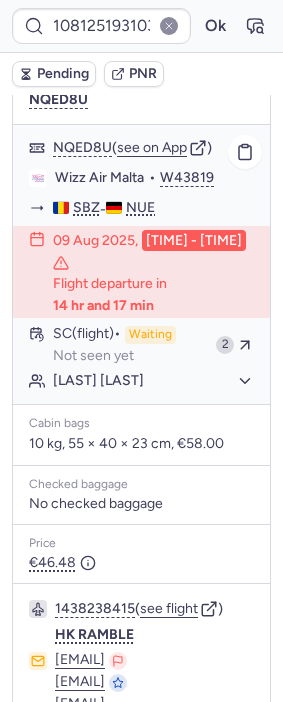 scroll, scrollTop: 385, scrollLeft: 0, axis: vertical 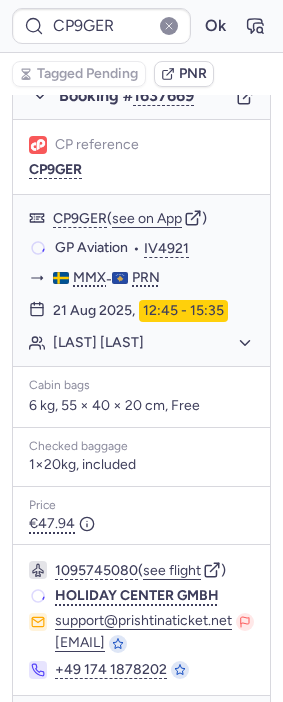 type on "10812517210835" 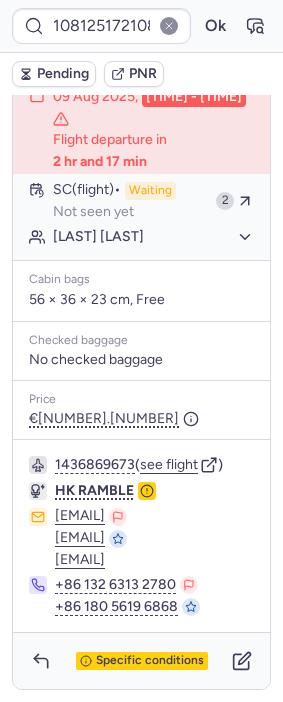 scroll, scrollTop: 606, scrollLeft: 0, axis: vertical 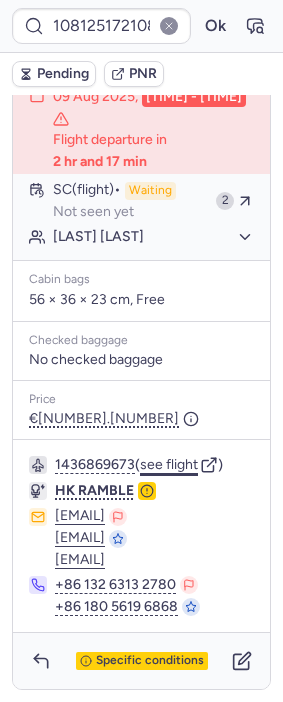 click on "see flight" 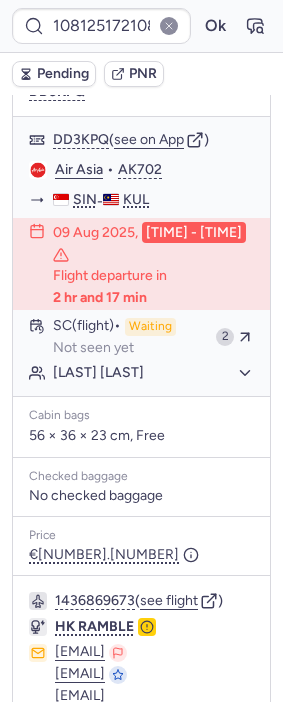 scroll, scrollTop: 384, scrollLeft: 0, axis: vertical 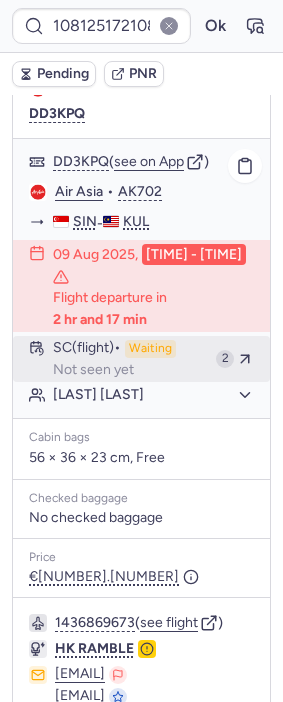 click on "SC   (flight)  Waiting Not seen yet 2" 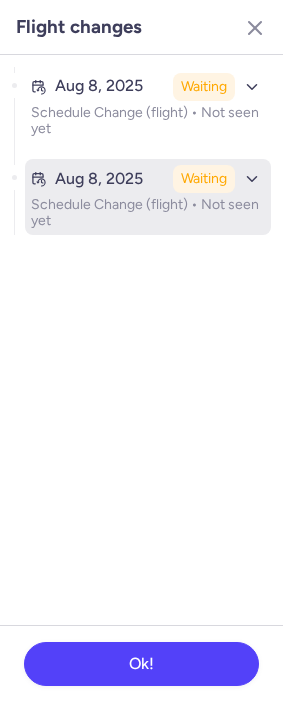 click on "[DATE] [TEXT]" at bounding box center (148, 179) 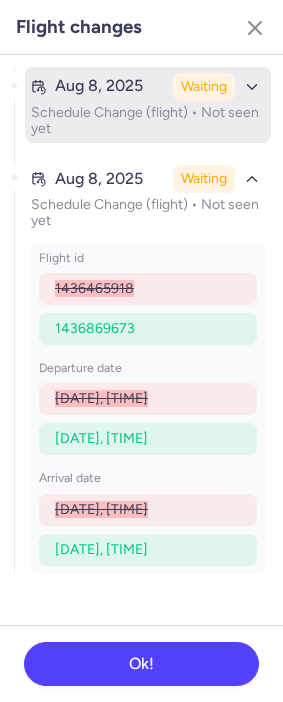 click on "Schedule Change (flight) •  Not seen yet" at bounding box center [148, 121] 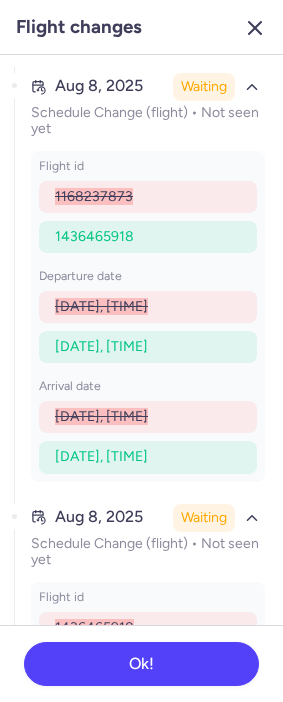 click 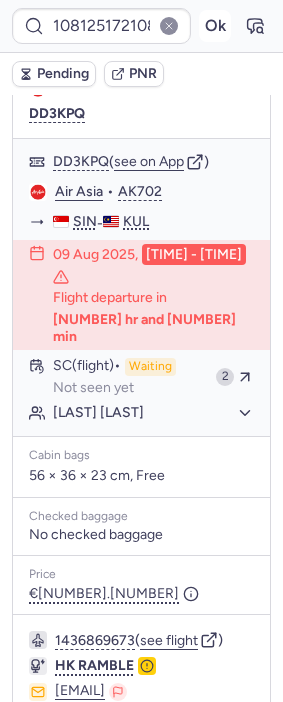 click on "Ok" at bounding box center (215, 26) 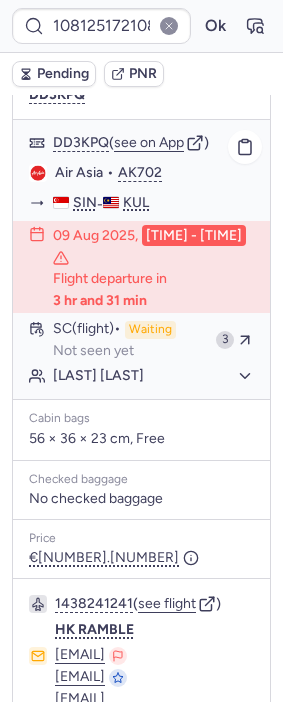 scroll, scrollTop: 384, scrollLeft: 0, axis: vertical 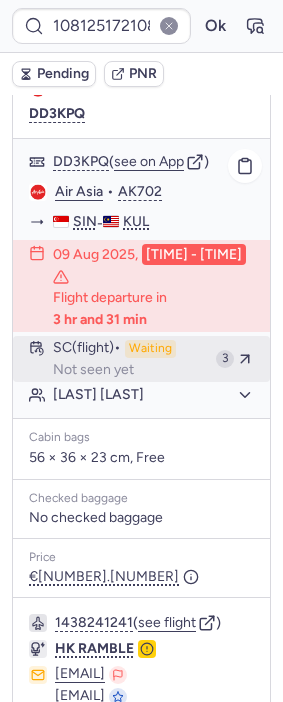 type on "CP9GER" 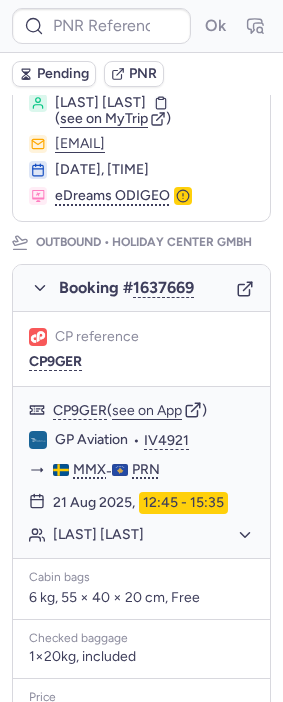 scroll, scrollTop: 161, scrollLeft: 0, axis: vertical 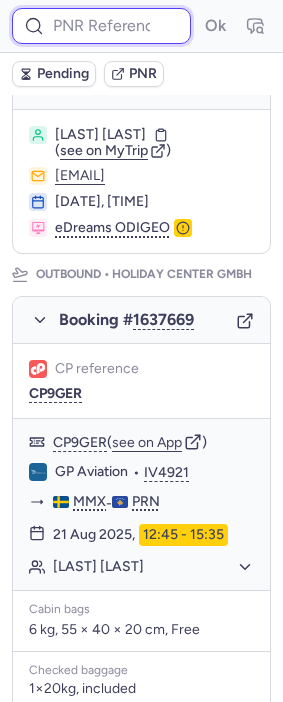 click at bounding box center [101, 26] 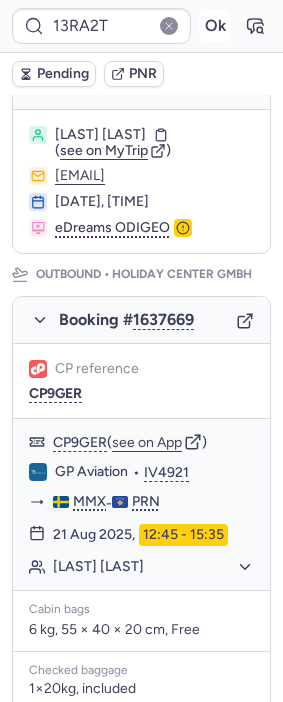 click on "Ok" at bounding box center [215, 26] 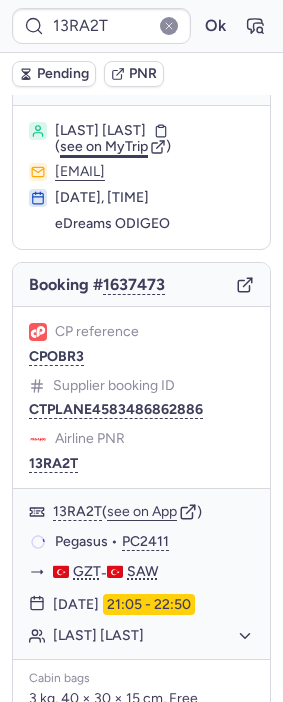 scroll, scrollTop: 31, scrollLeft: 0, axis: vertical 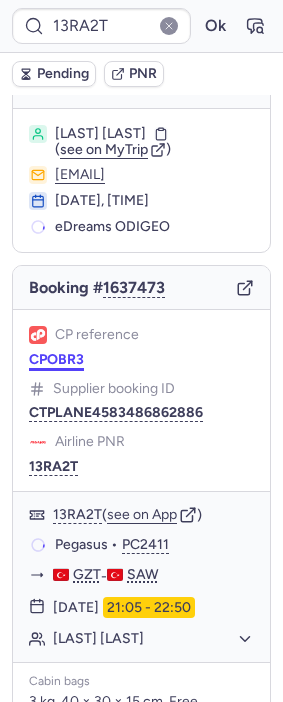 click on "CPOBR3" at bounding box center (56, 360) 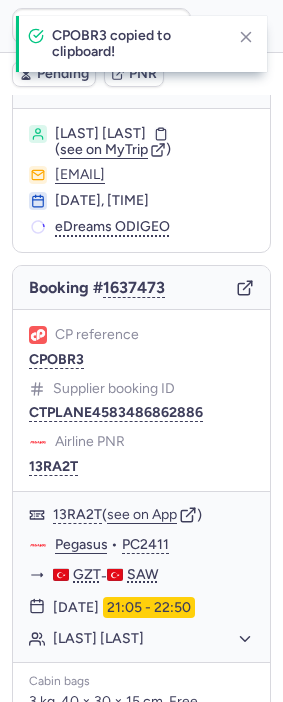 type on "CPOBR3" 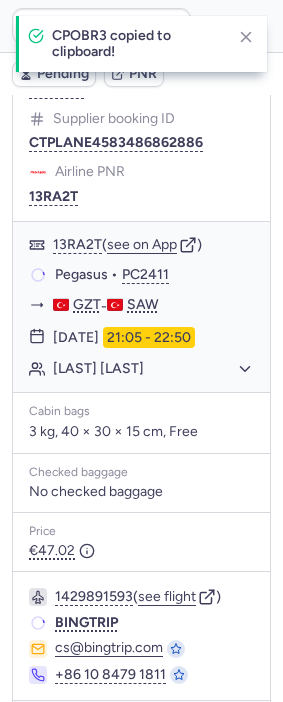 scroll, scrollTop: 367, scrollLeft: 0, axis: vertical 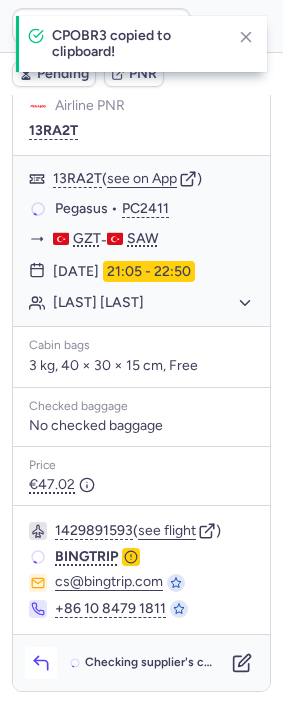 click 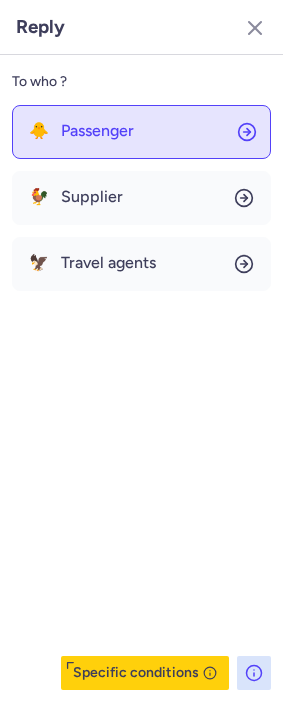 click on "🐥 Passenger" 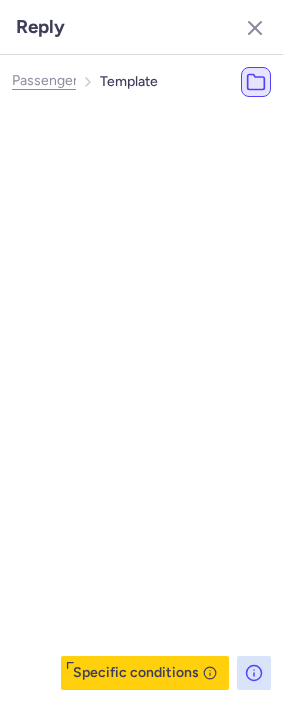 click at bounding box center [169, 124] 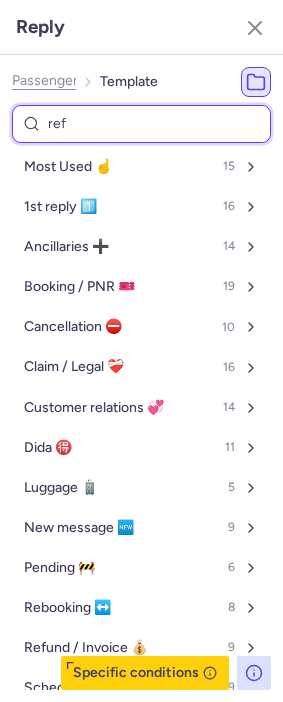 type on "refu" 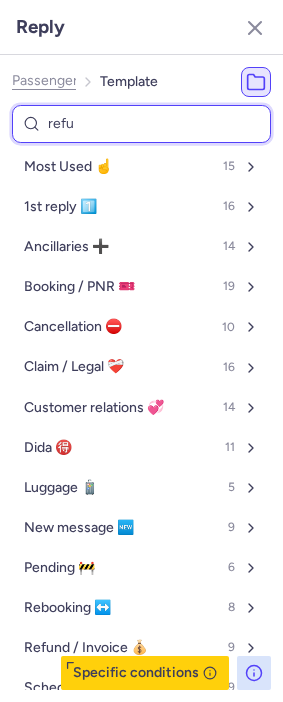 select on "en" 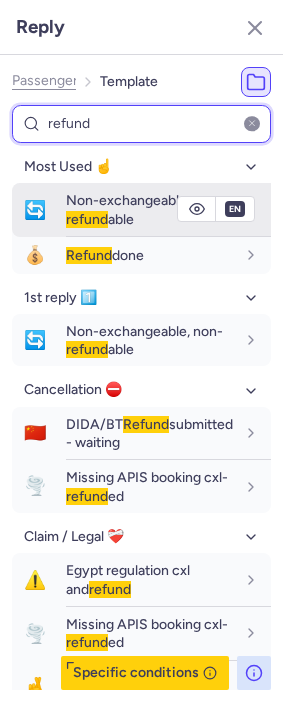 type on "refund" 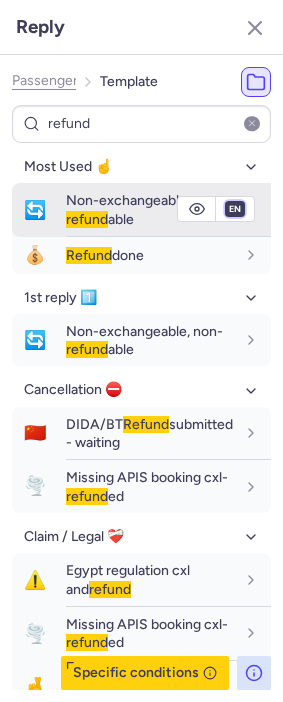 click on "fr en de nl pt es it ru" at bounding box center [235, 209] 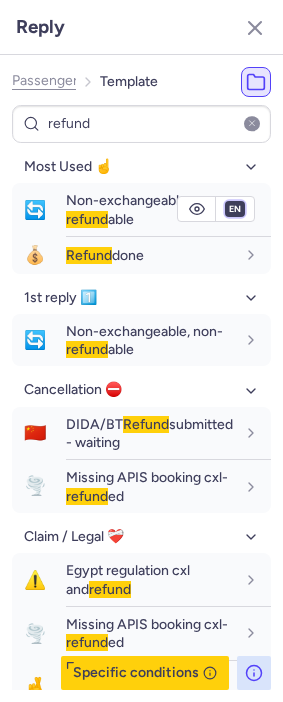 select on "de" 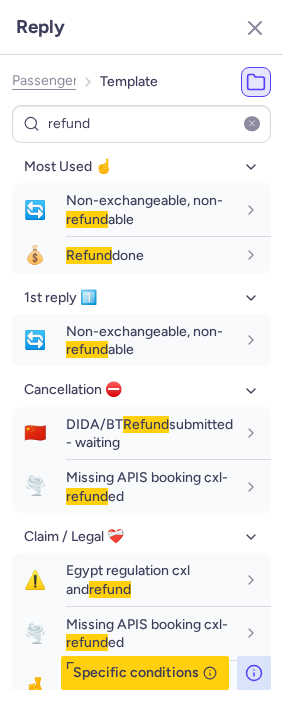 click on "fr en de nl pt es it ru" at bounding box center [235, 209] 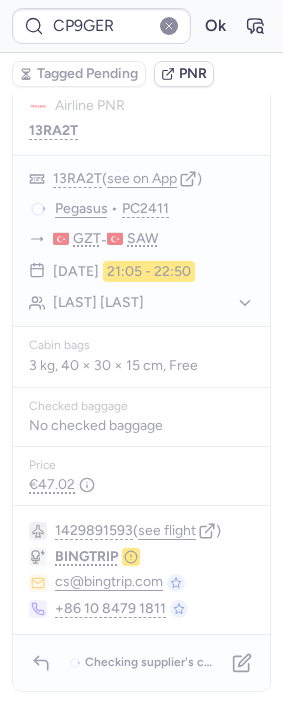 type on "CPOK9C" 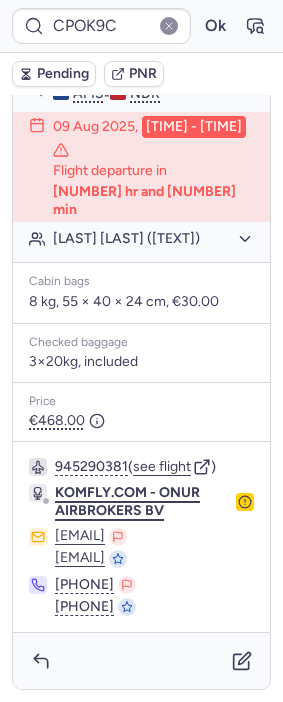 scroll, scrollTop: 447, scrollLeft: 0, axis: vertical 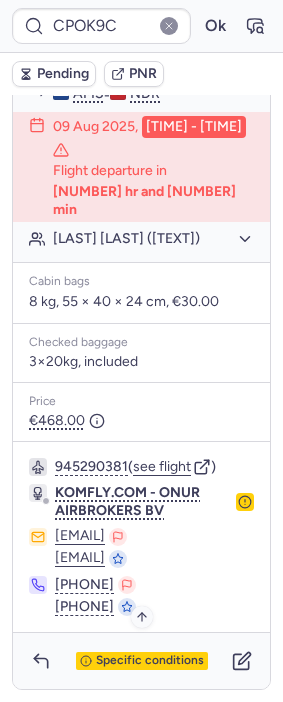 click on "Specific conditions" at bounding box center (150, 661) 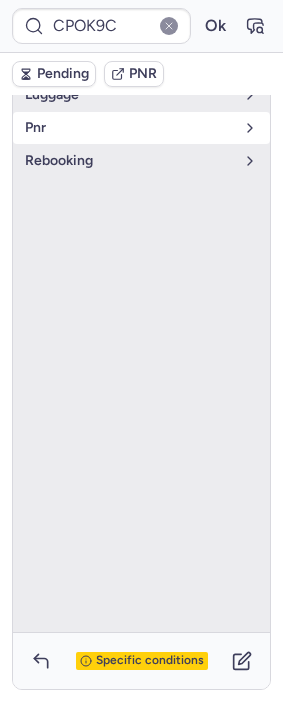 click on "pnr" at bounding box center [129, 128] 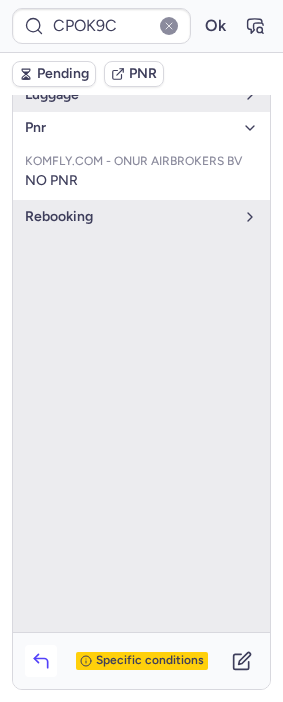 click 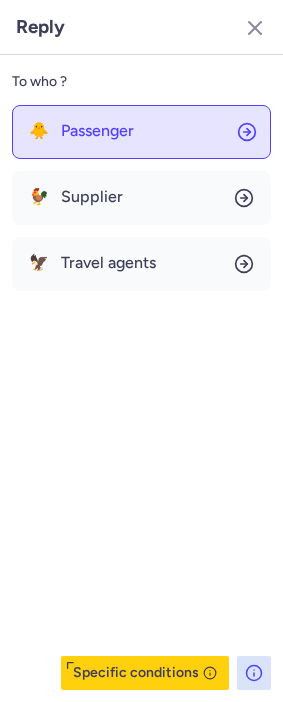 click on "Passenger" at bounding box center (97, 131) 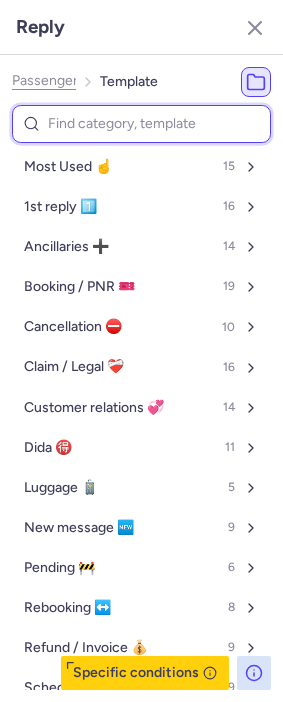 click at bounding box center (141, 124) 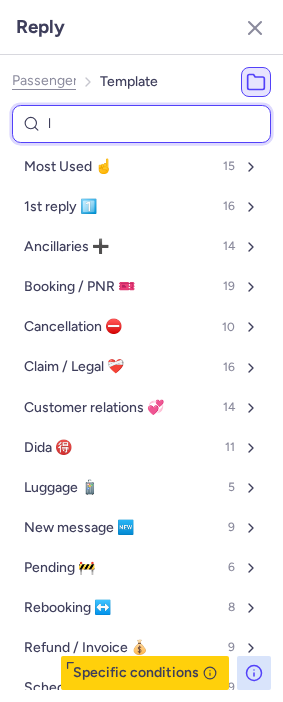 type on "lu" 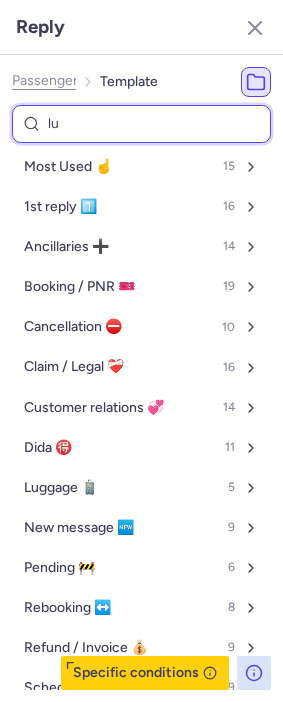 select on "en" 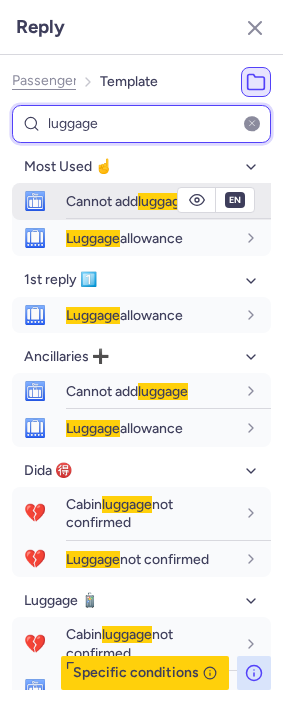 type on "luggage" 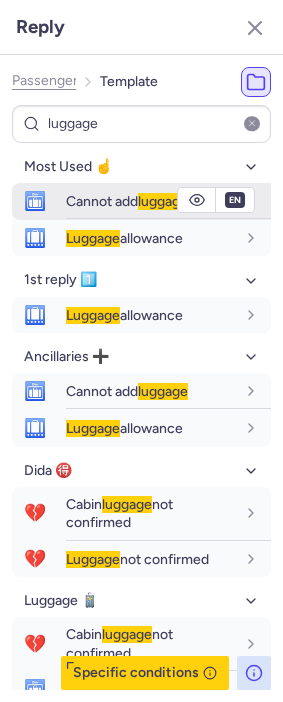 click on "Cannot add  luggage" at bounding box center (168, 201) 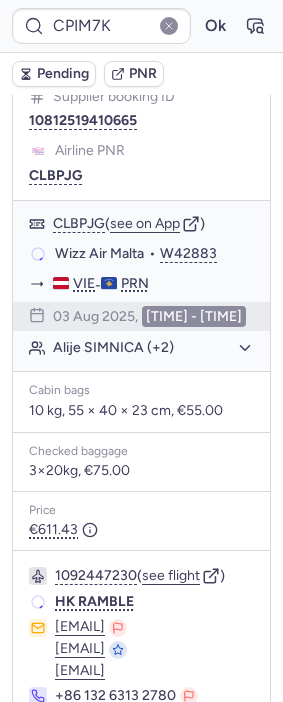 scroll, scrollTop: 447, scrollLeft: 0, axis: vertical 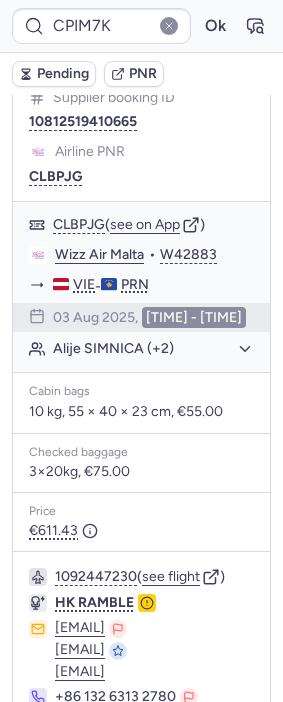 type on "CP9GER" 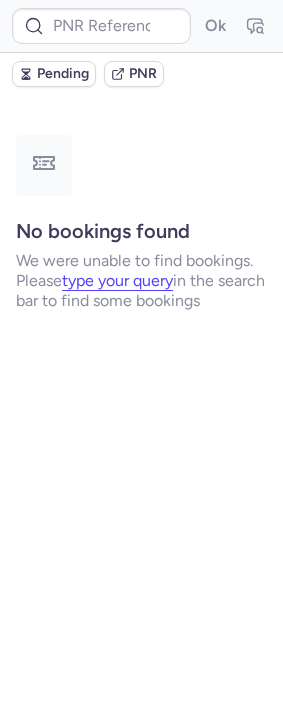 scroll, scrollTop: 0, scrollLeft: 0, axis: both 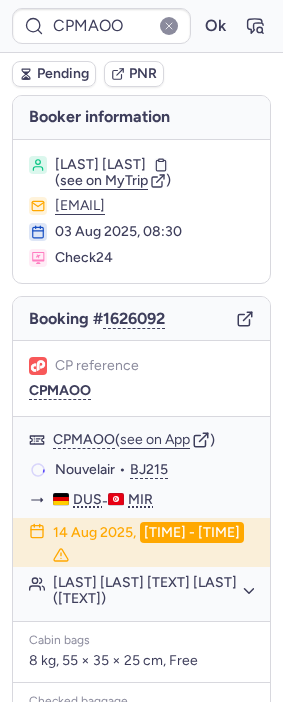 type on "XAY5UH" 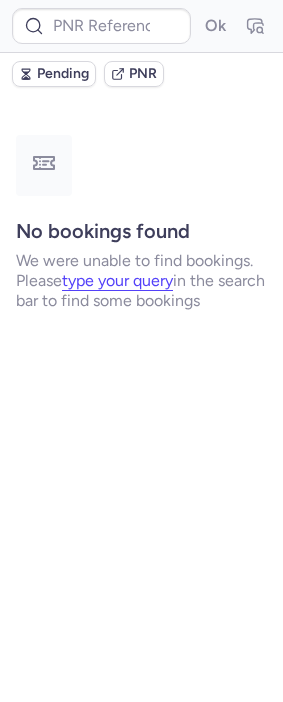 type on "CPA76O" 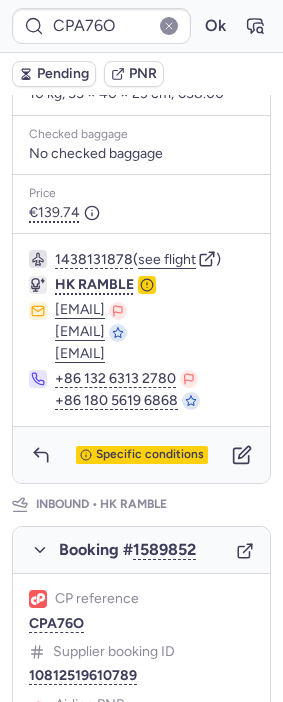 scroll, scrollTop: 888, scrollLeft: 0, axis: vertical 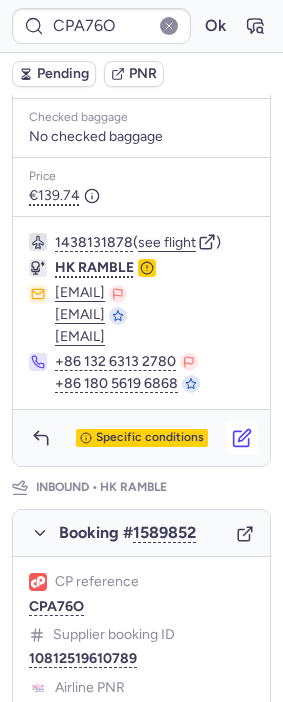 click 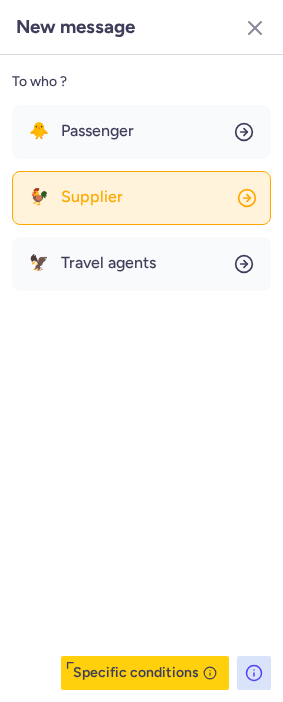click on "🐓 Supplier" 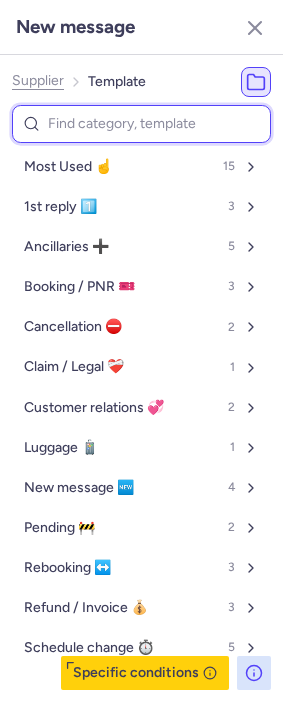 click at bounding box center [141, 124] 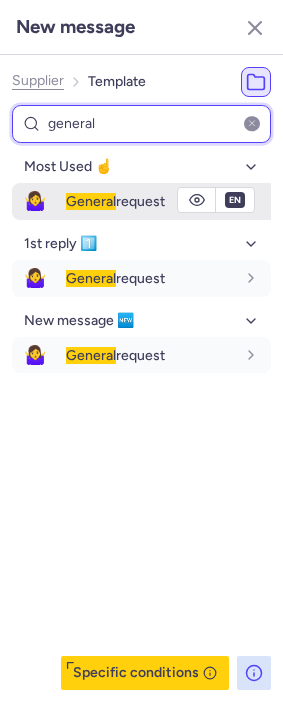 type on "general" 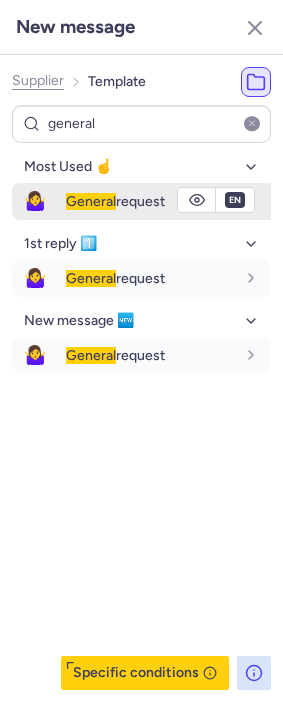 click on "General" at bounding box center (91, 201) 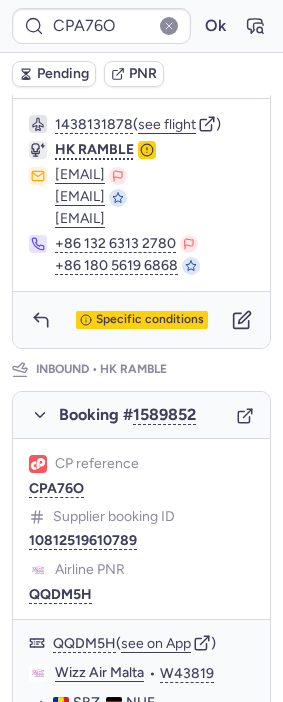 scroll, scrollTop: 1000, scrollLeft: 0, axis: vertical 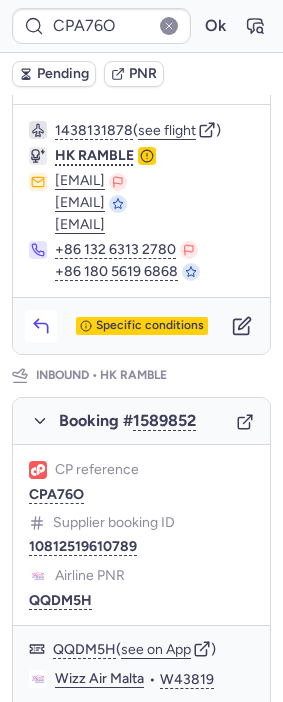 click 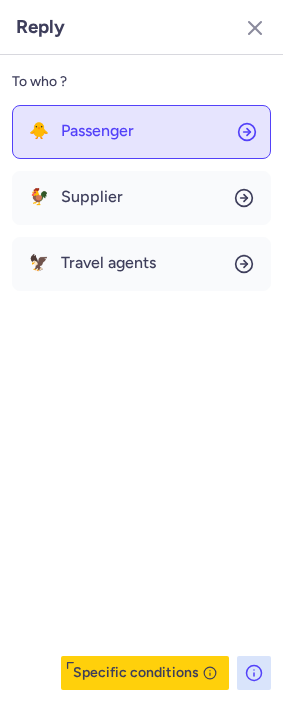 click on "🐥 Passenger" 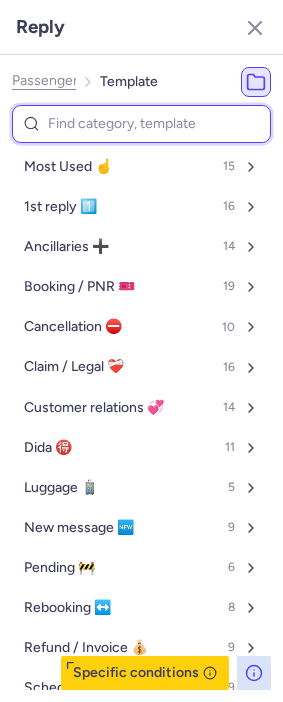 click at bounding box center [141, 124] 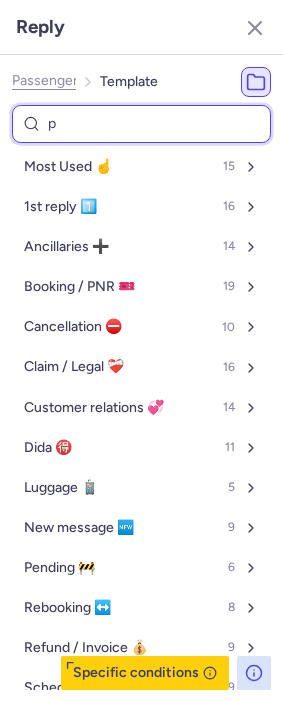 type on "pe" 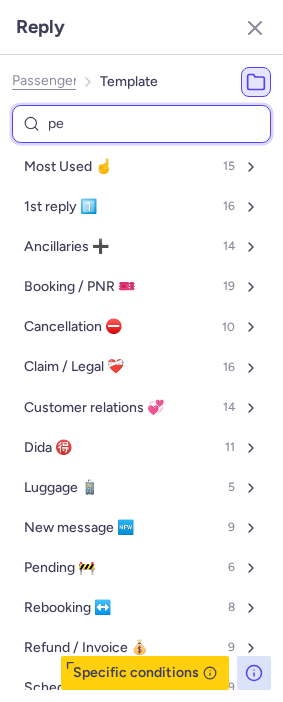 select on "en" 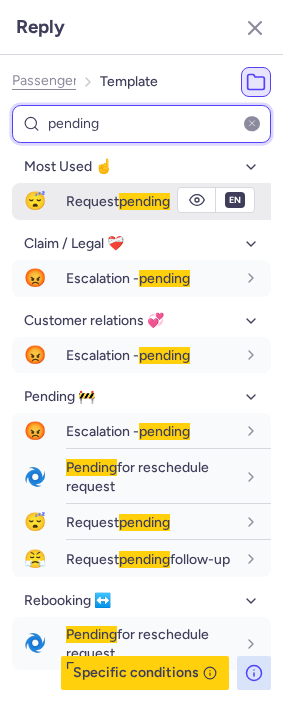 type on "pending" 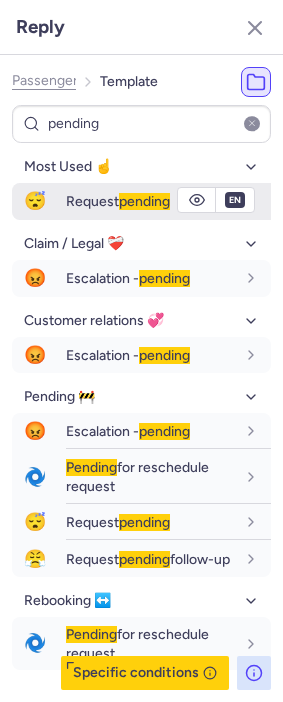 click on "fr en de nl pt es it ru en" at bounding box center (235, 200) 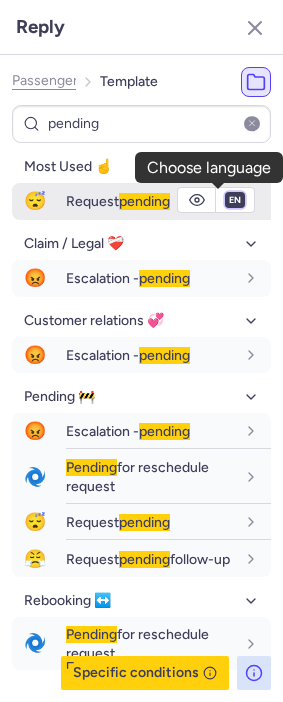 click on "fr en de nl pt es it ru" at bounding box center [235, 200] 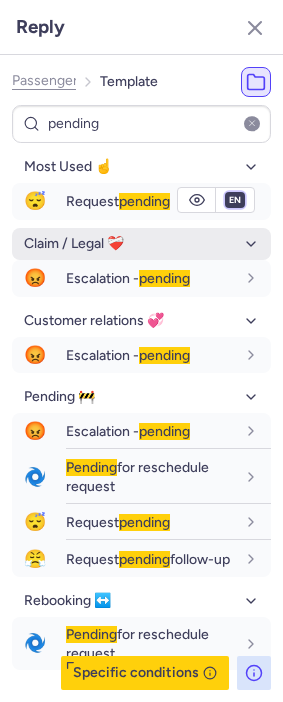 select on "de" 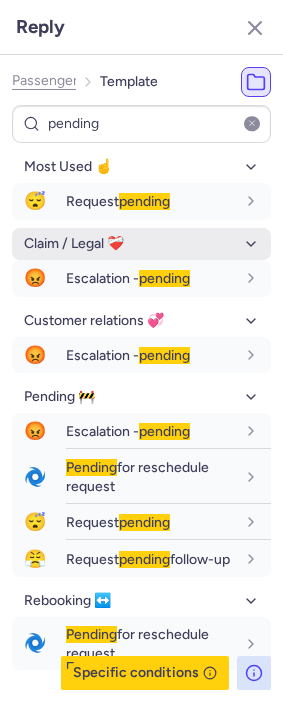 click on "fr en de nl pt es it ru" at bounding box center (235, 200) 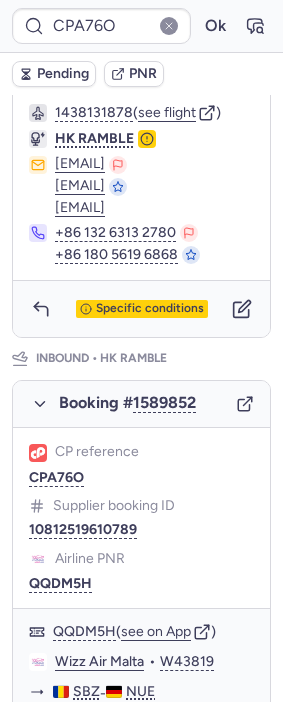 click on "Pending" at bounding box center [63, 74] 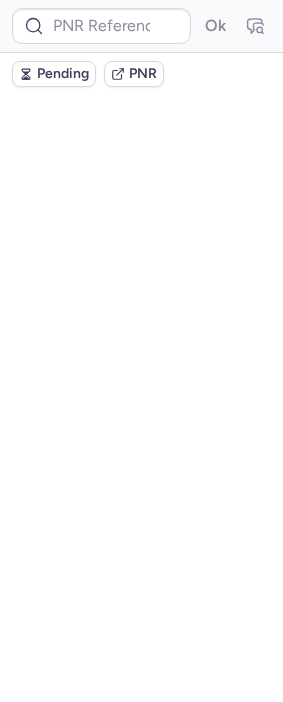 scroll, scrollTop: 0, scrollLeft: 0, axis: both 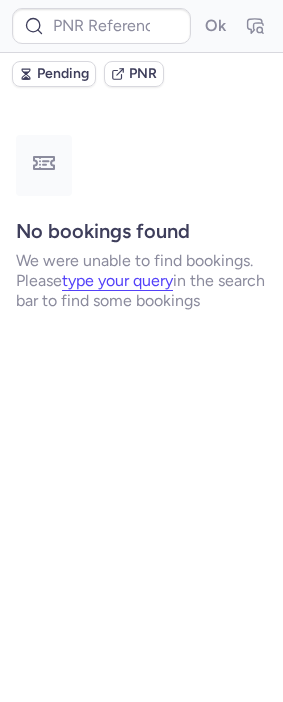 type on "CPA76O" 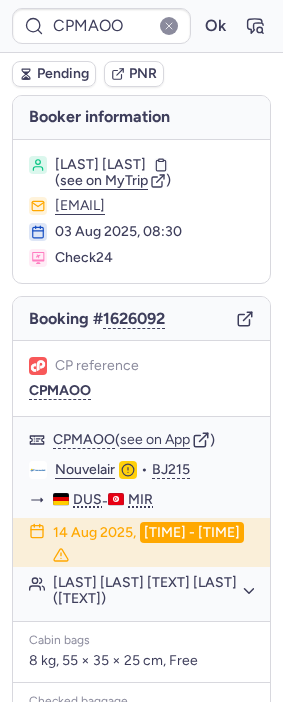 type on "CPA76O" 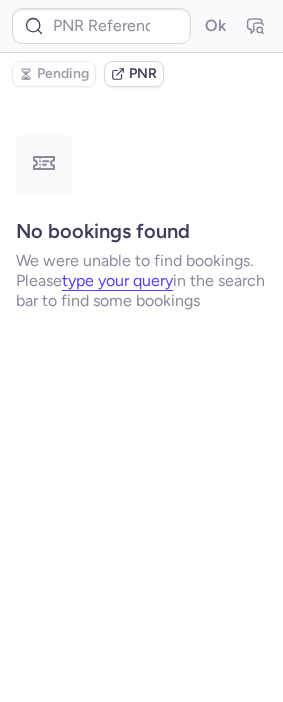 type on "CPA76O" 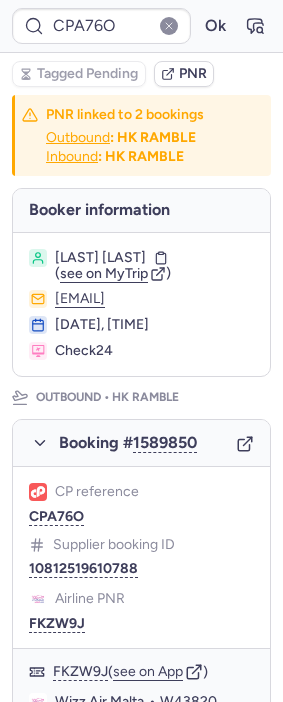 type on "CPD9MB" 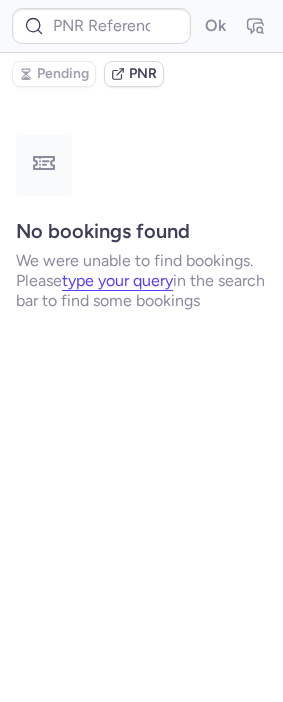 type on "CPA76O" 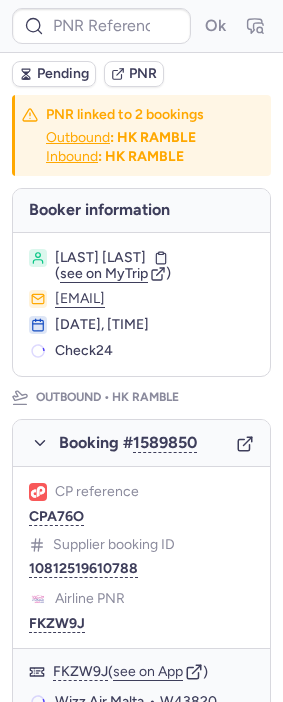 type on "CPZDDW" 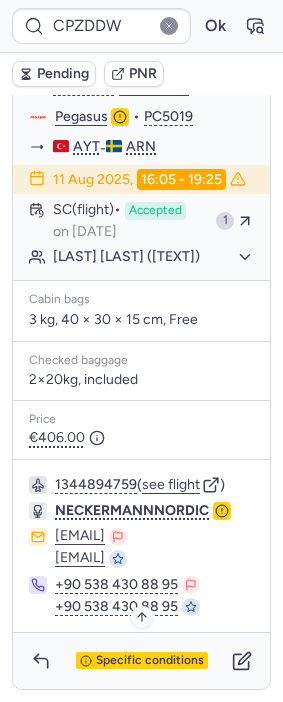 click on "Specific conditions" at bounding box center [150, 661] 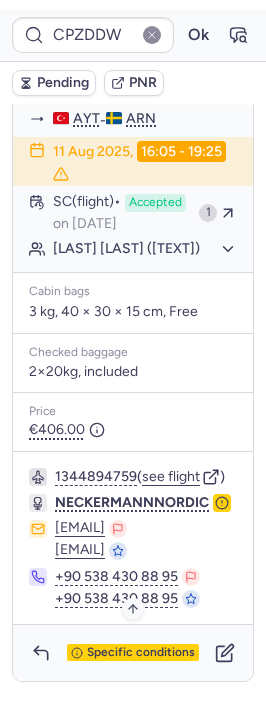 scroll, scrollTop: 121, scrollLeft: 0, axis: vertical 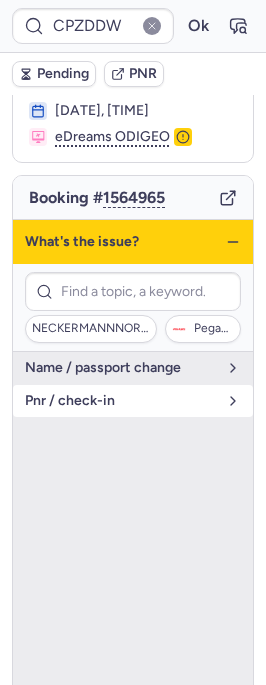 click on "pnr / check-in" at bounding box center (133, 401) 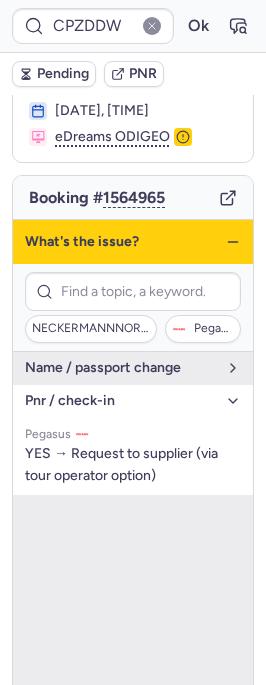 click 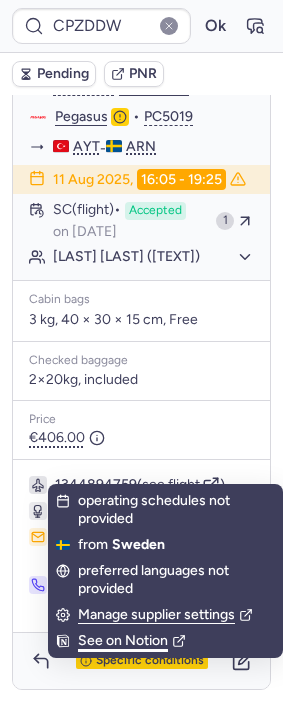 scroll, scrollTop: 503, scrollLeft: 0, axis: vertical 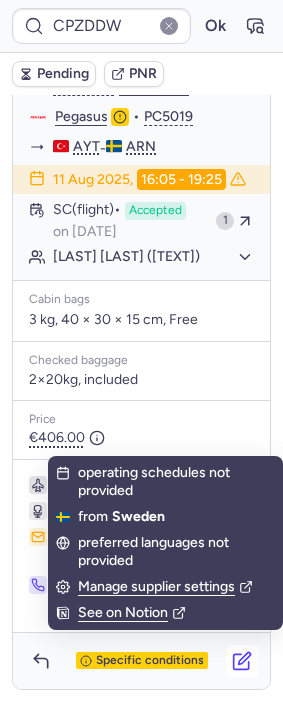click at bounding box center (242, 661) 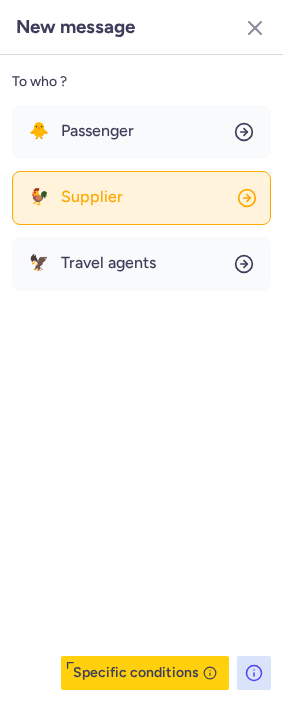 click on "🐓 Supplier" 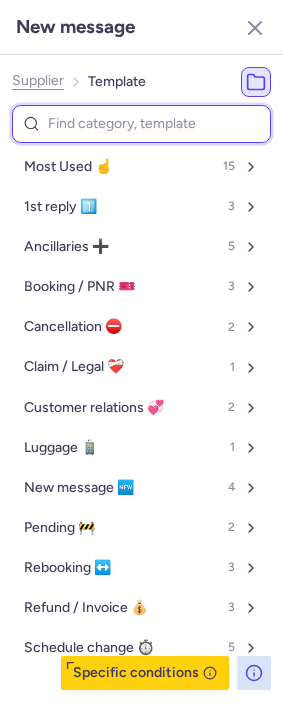 click at bounding box center (141, 124) 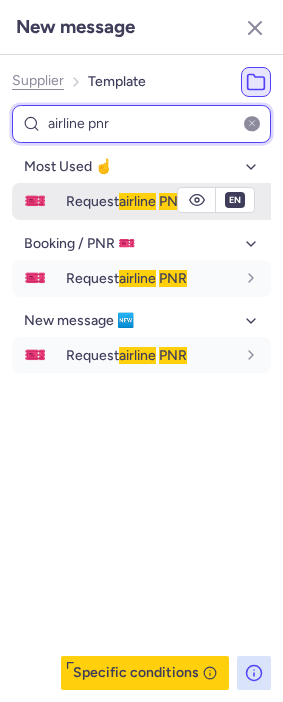 type on "airline pnr" 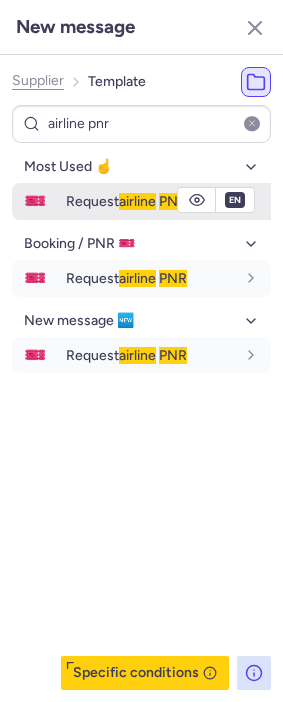 click on "Request  airline   PNR" at bounding box center (126, 201) 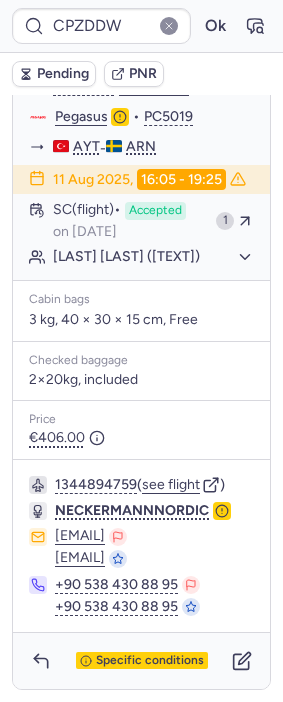 click on "Specific conditions" at bounding box center (141, 661) 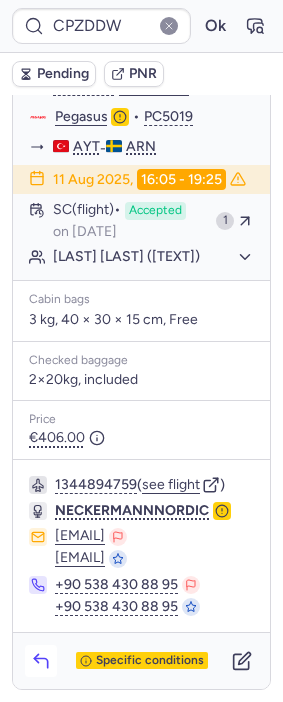 click 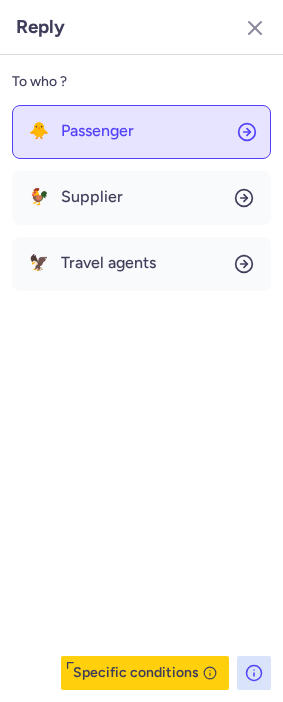 click on "🐥 Passenger" 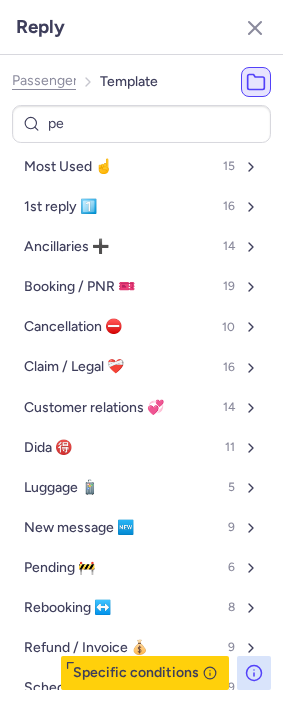 type on "pen" 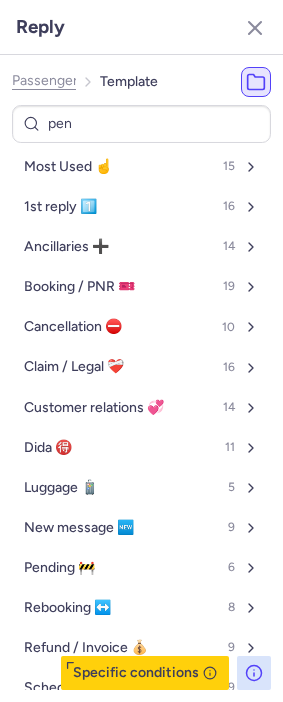 select on "en" 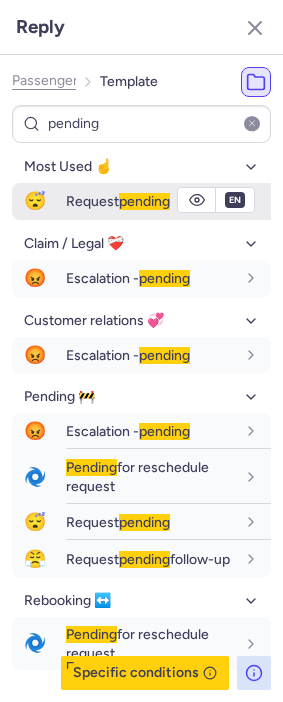 type on "pending" 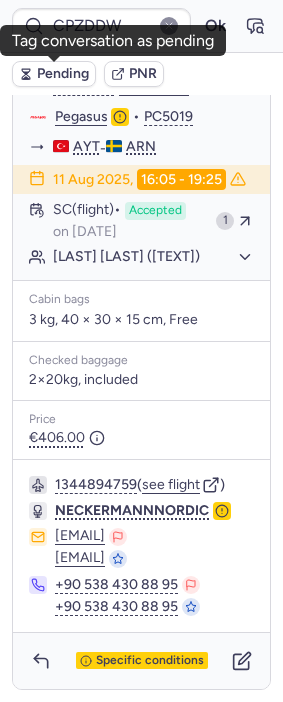 click on "Pending" at bounding box center (63, 74) 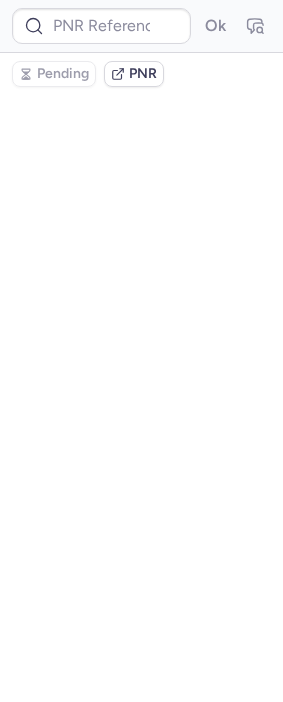 scroll, scrollTop: 0, scrollLeft: 0, axis: both 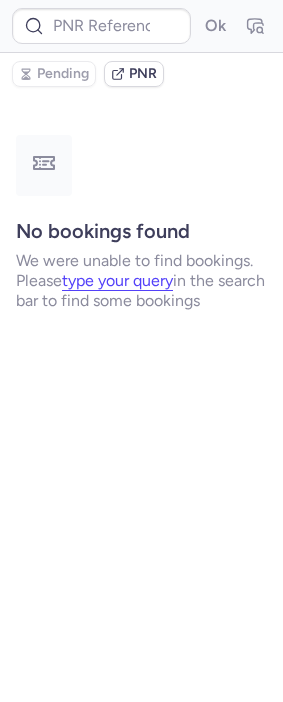 type on "CPD9MB" 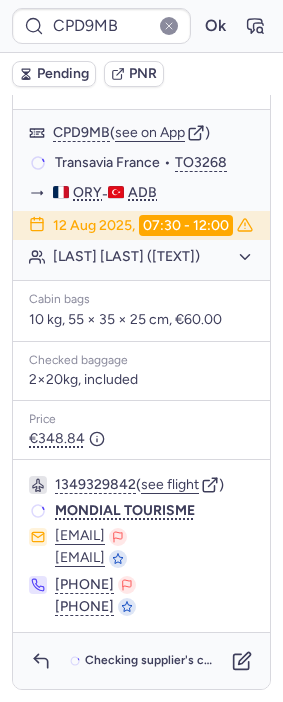 scroll, scrollTop: 365, scrollLeft: 0, axis: vertical 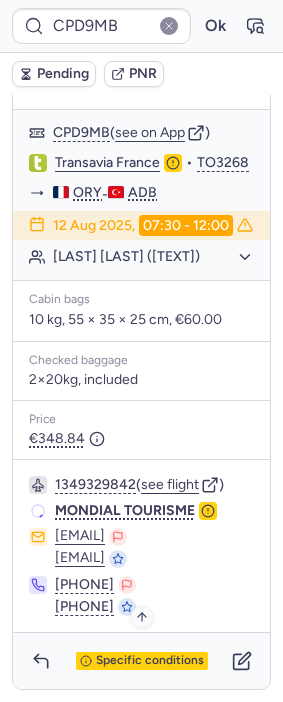 click on "Specific conditions" at bounding box center (142, 661) 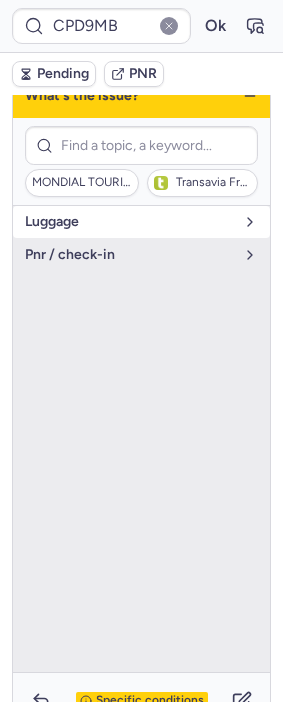scroll, scrollTop: 254, scrollLeft: 0, axis: vertical 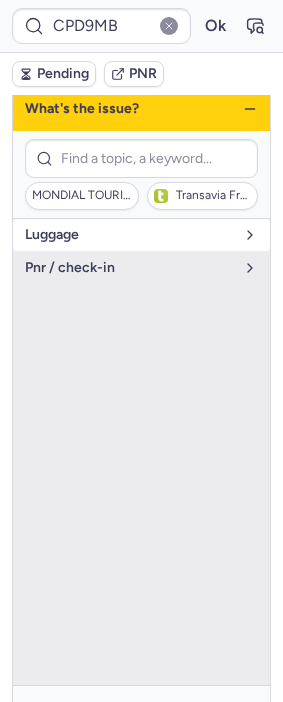click on "luggage" at bounding box center (129, 235) 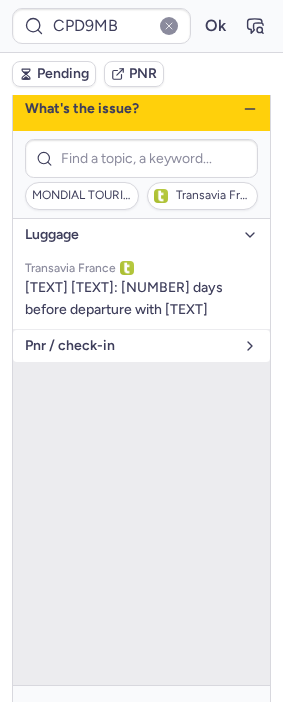 click on "pnr / check-in" at bounding box center (129, 346) 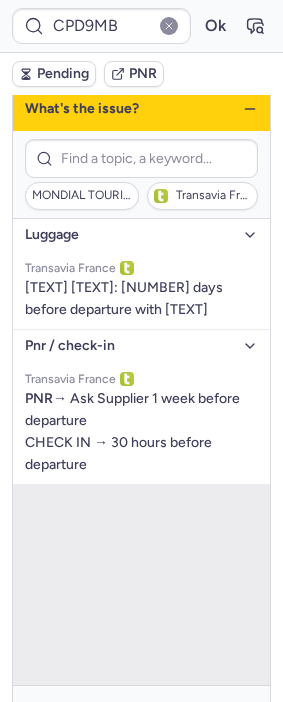 click 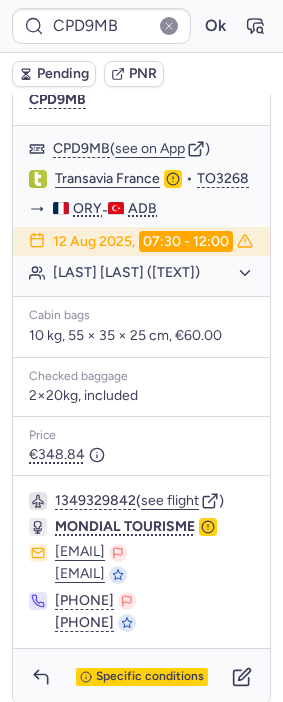 scroll, scrollTop: 386, scrollLeft: 0, axis: vertical 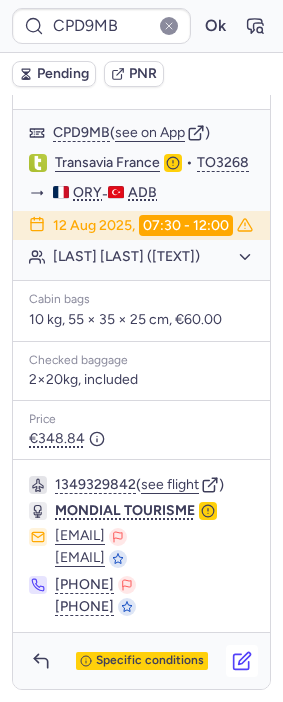 click 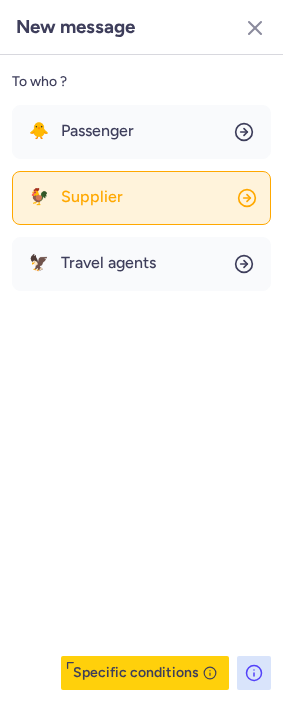 click on "Supplier" at bounding box center [92, 197] 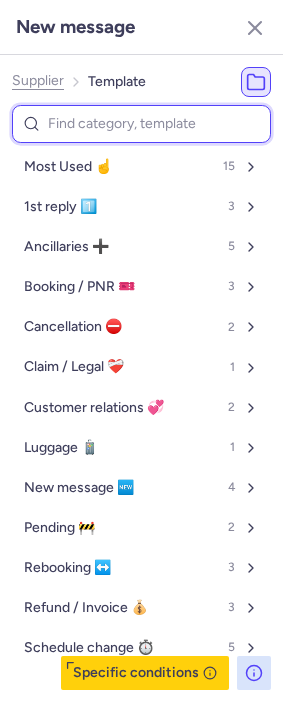 click at bounding box center [141, 124] 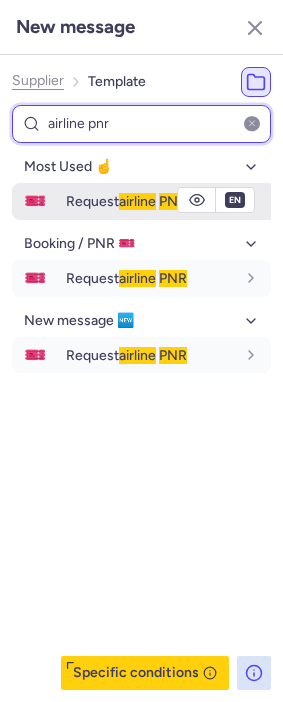 type on "airline pnr" 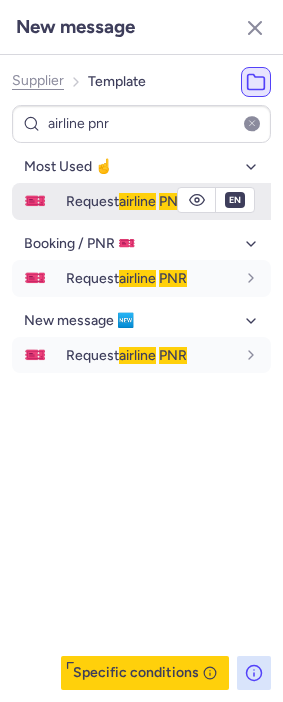 click on "Request  airline   PNR" at bounding box center [126, 201] 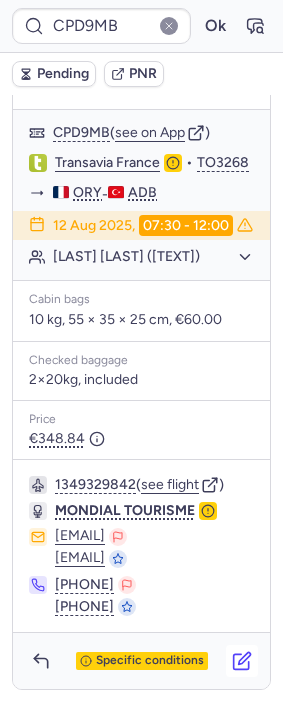click 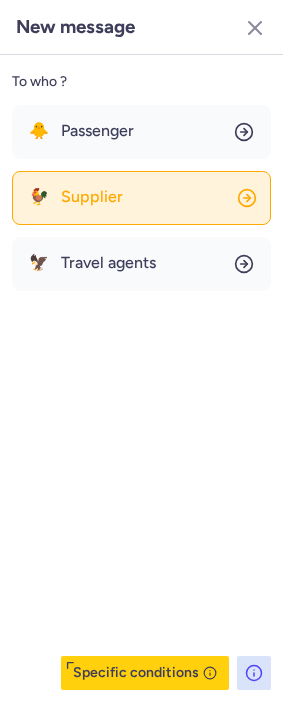 click on "Supplier" at bounding box center [92, 197] 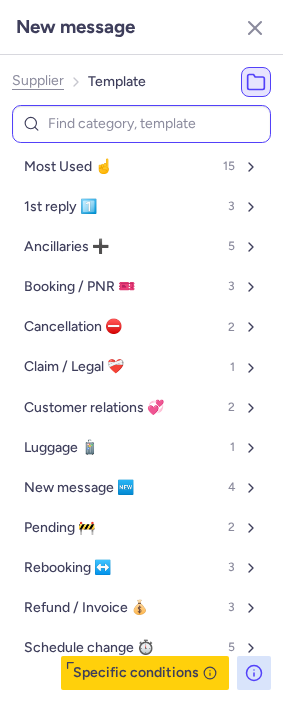 click at bounding box center (141, 124) 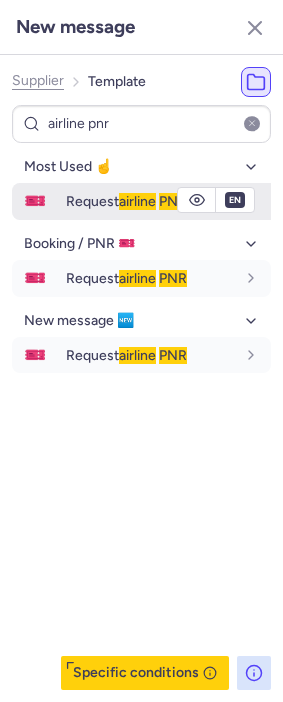 type on "airline pnr" 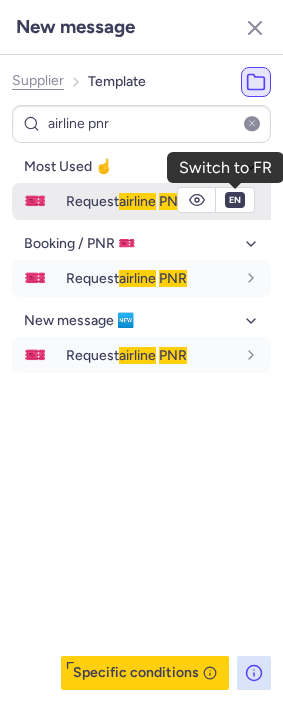 click on "en" at bounding box center (235, 200) 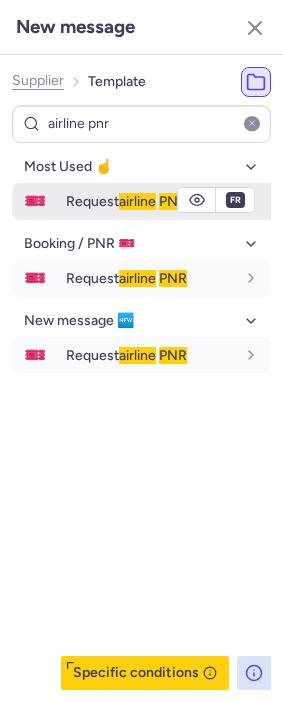 click on "🎫 Request  airline   PNR" at bounding box center [141, 201] 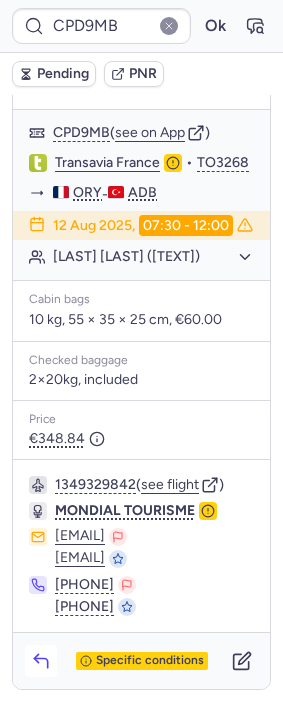 click 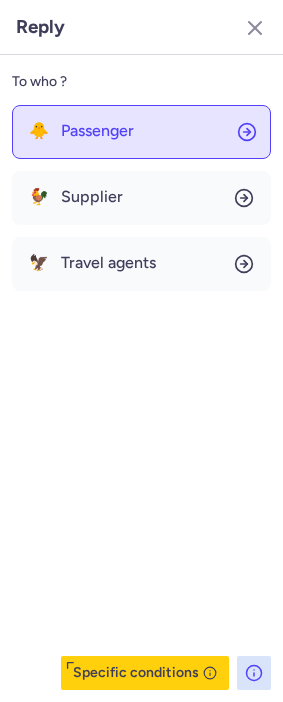 click on "🐥 Passenger" 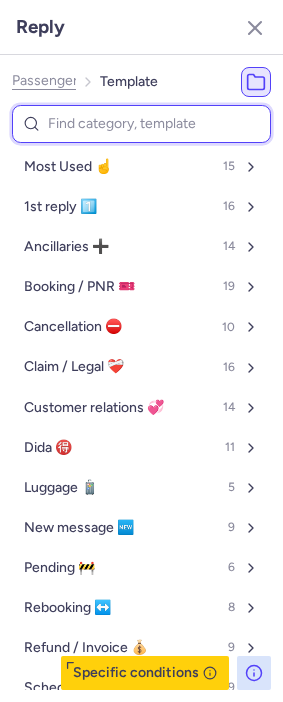 click at bounding box center (141, 124) 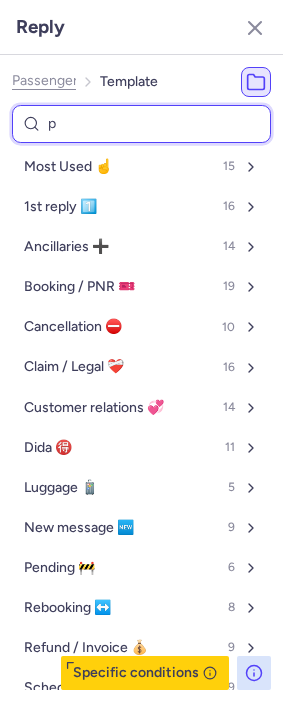 type on "pe" 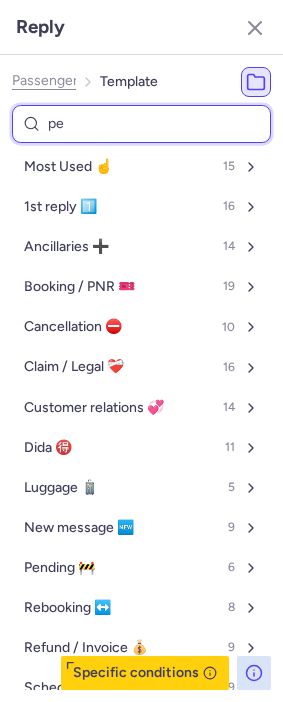 select on "en" 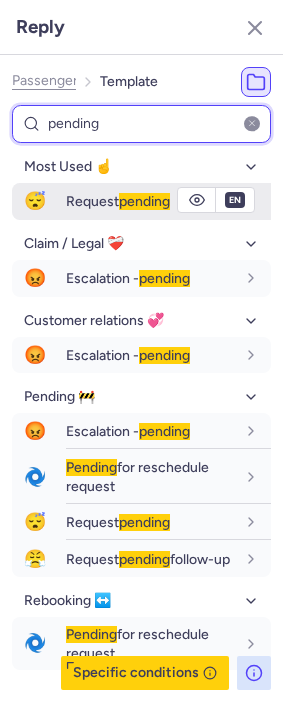 type on "pending" 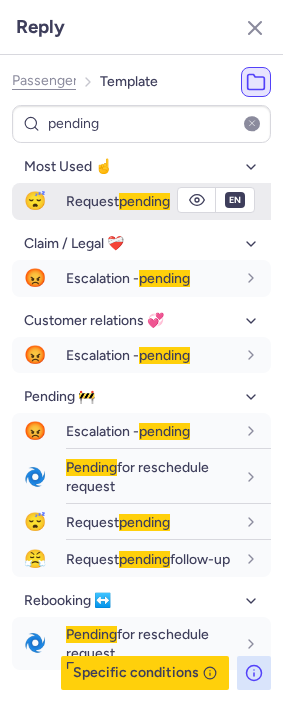 click on "Request  pending" at bounding box center [118, 201] 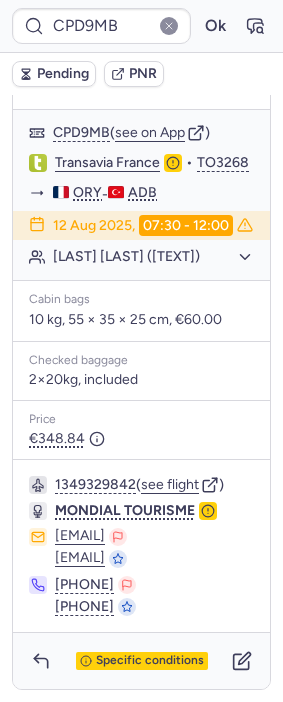 click on "Pending" at bounding box center (63, 74) 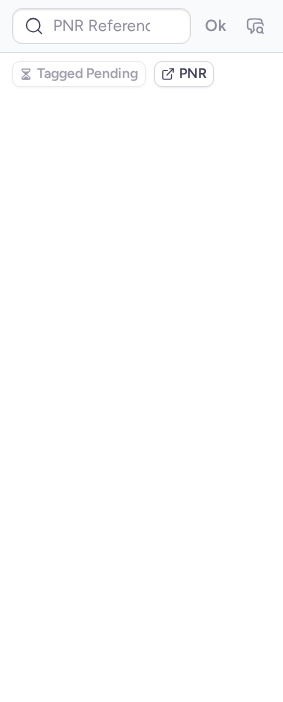 scroll, scrollTop: 0, scrollLeft: 0, axis: both 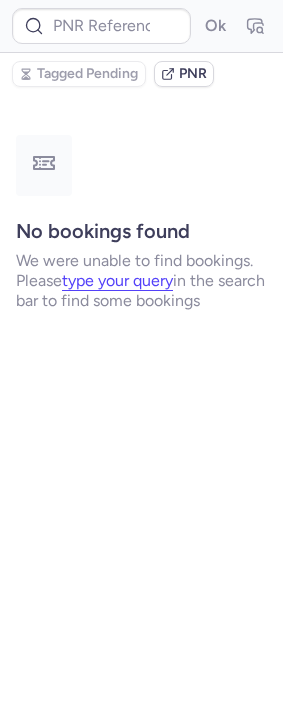 type on "CPYMFO" 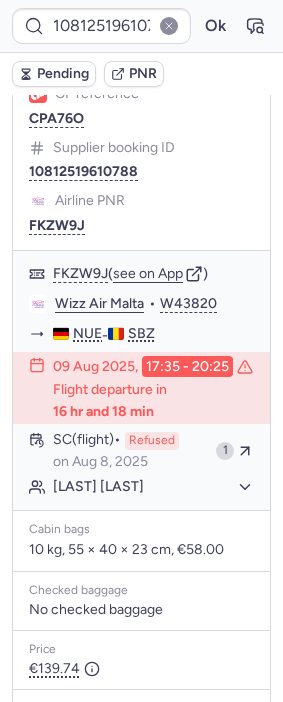 scroll, scrollTop: 222, scrollLeft: 0, axis: vertical 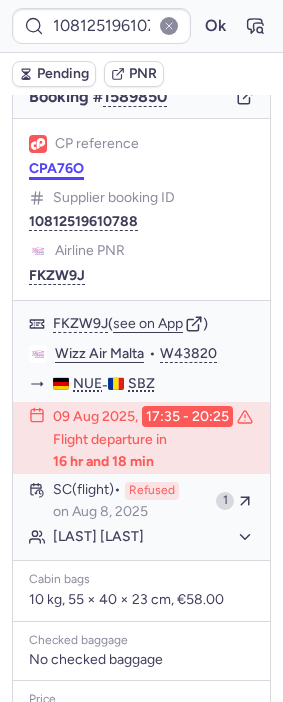 click on "CPA76O" at bounding box center (56, 169) 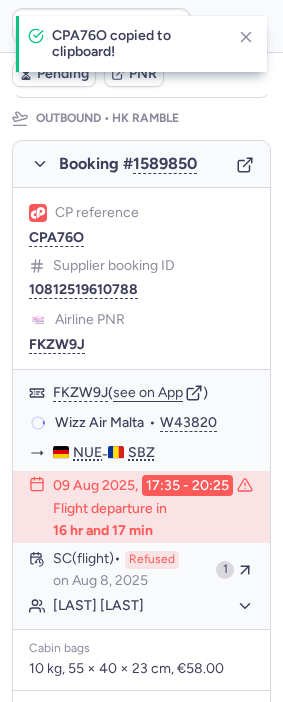 scroll, scrollTop: 275, scrollLeft: 0, axis: vertical 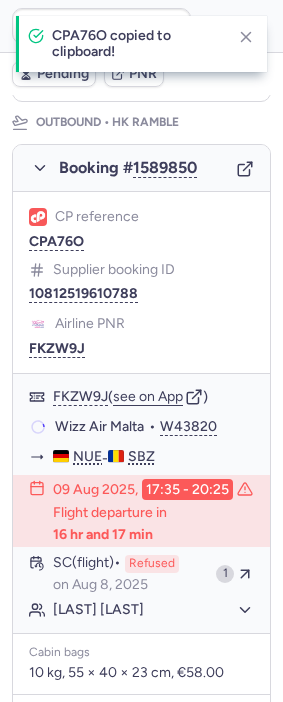 type on "CPD9MB" 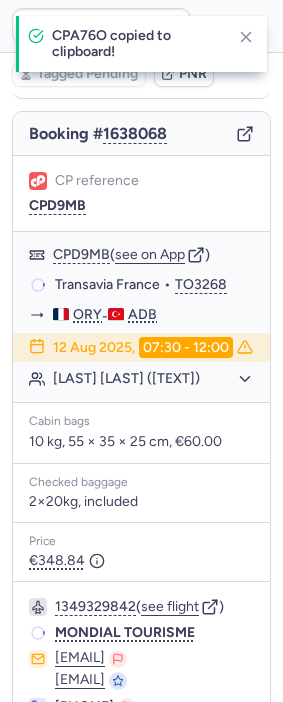 scroll, scrollTop: 182, scrollLeft: 0, axis: vertical 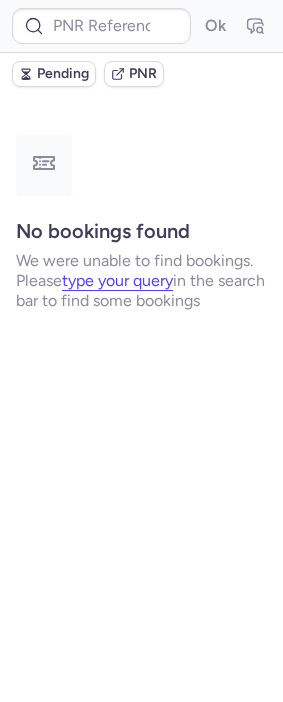 type on "CPA76O" 